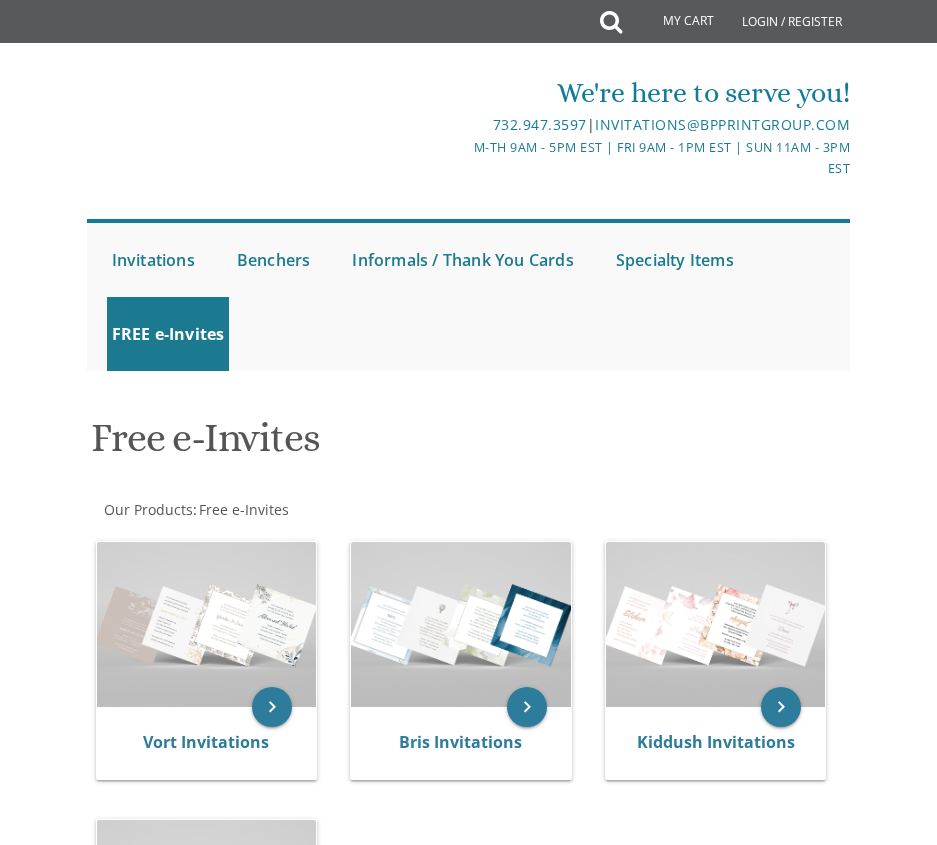 scroll, scrollTop: 0, scrollLeft: 0, axis: both 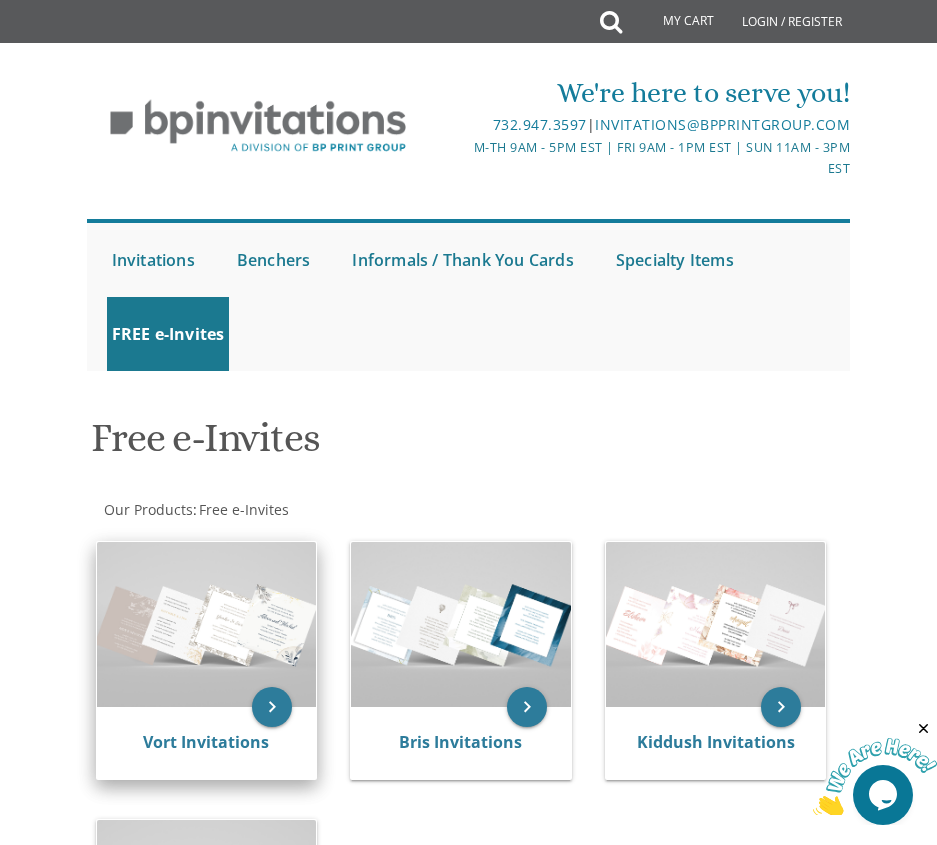 click at bounding box center (207, 624) 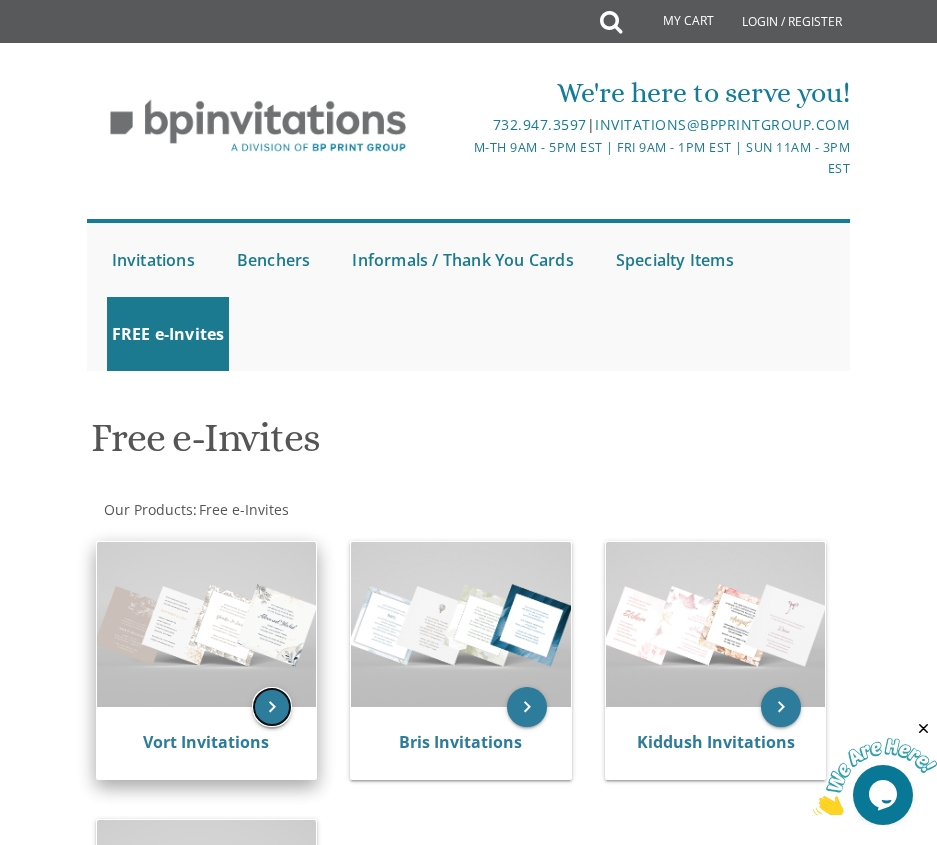 click on "keyboard_arrow_right" at bounding box center [272, 707] 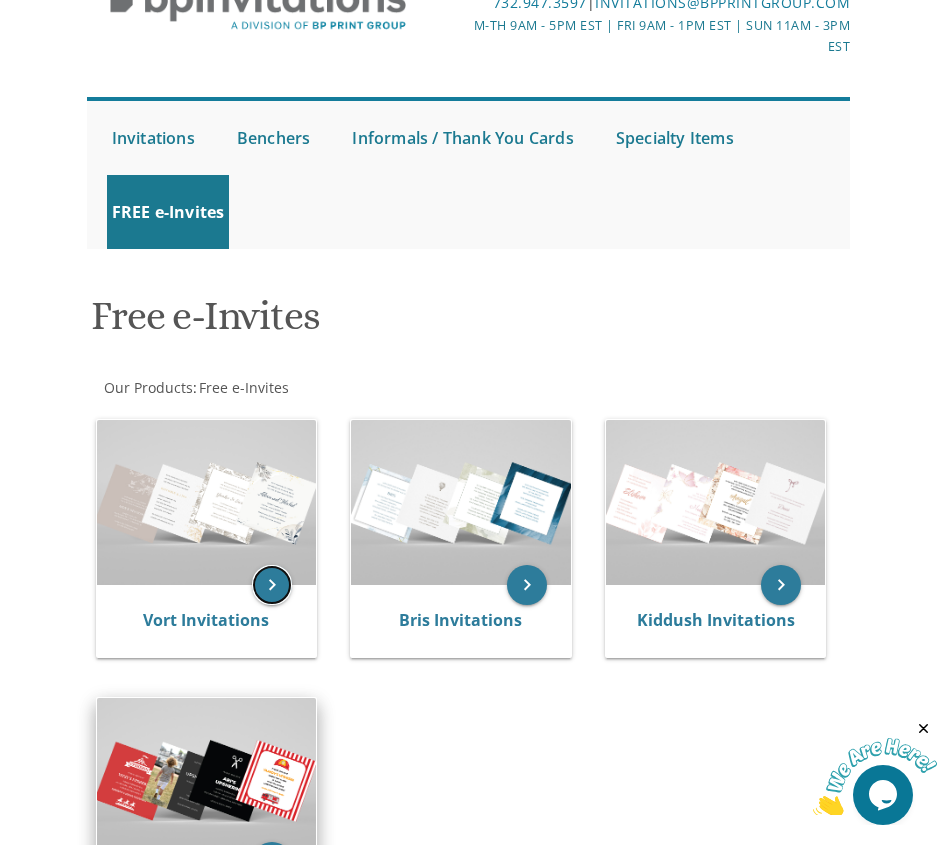 scroll, scrollTop: 300, scrollLeft: 0, axis: vertical 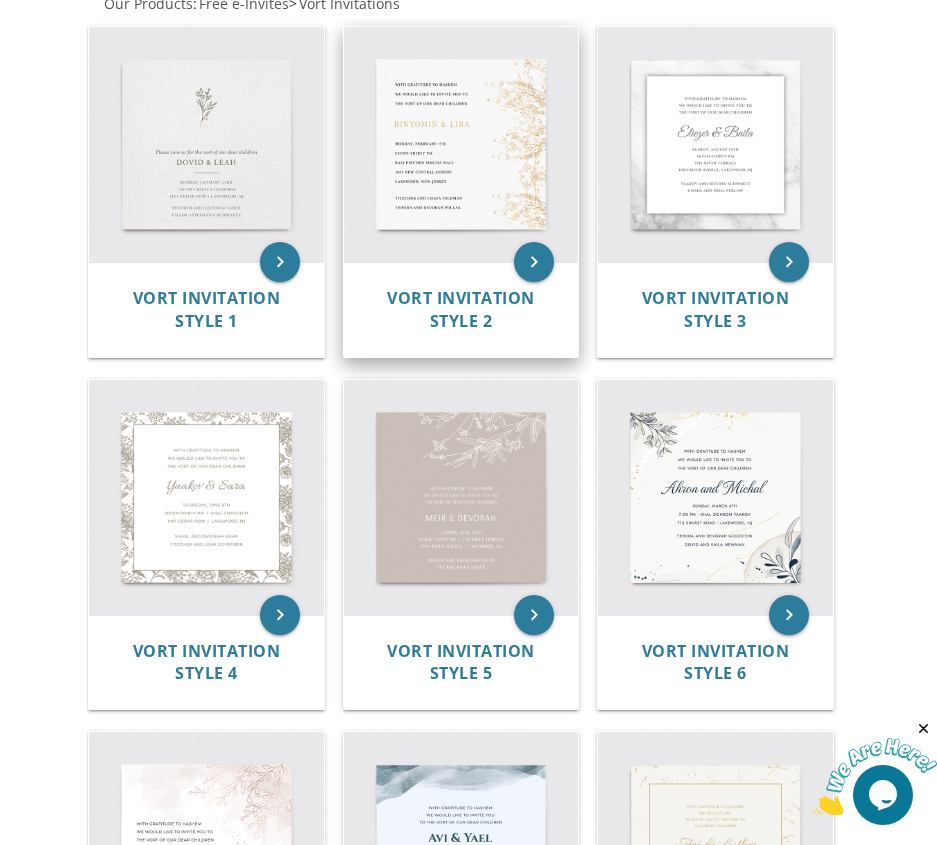 click at bounding box center (461, 144) 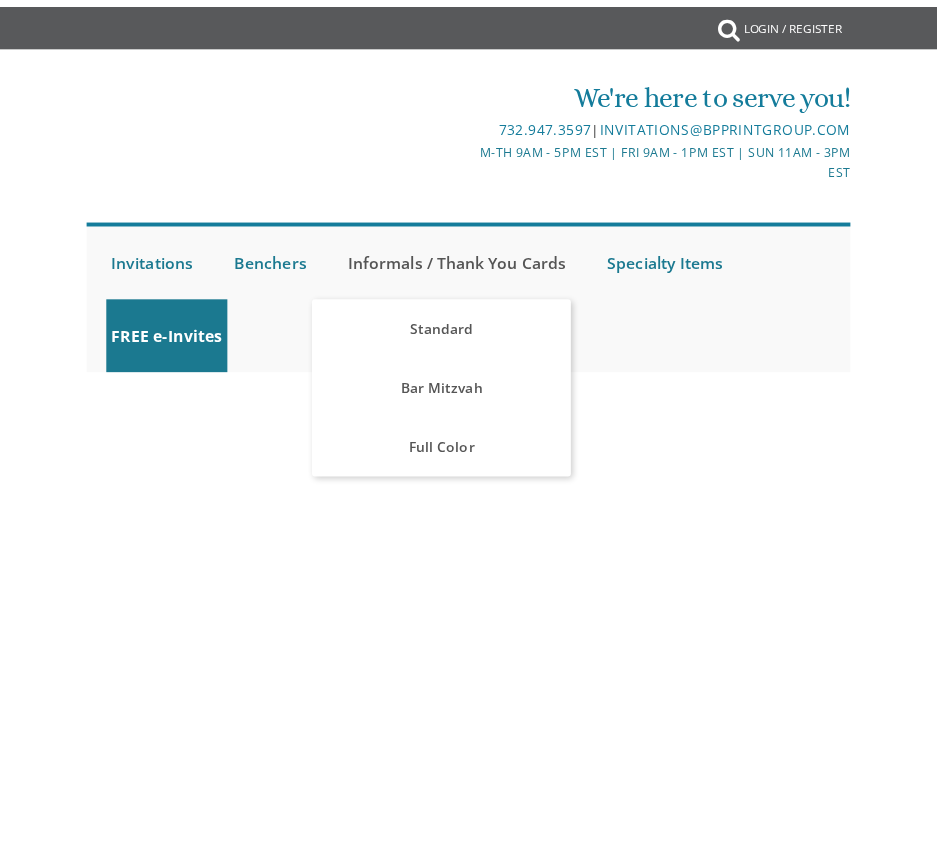 scroll, scrollTop: 0, scrollLeft: 0, axis: both 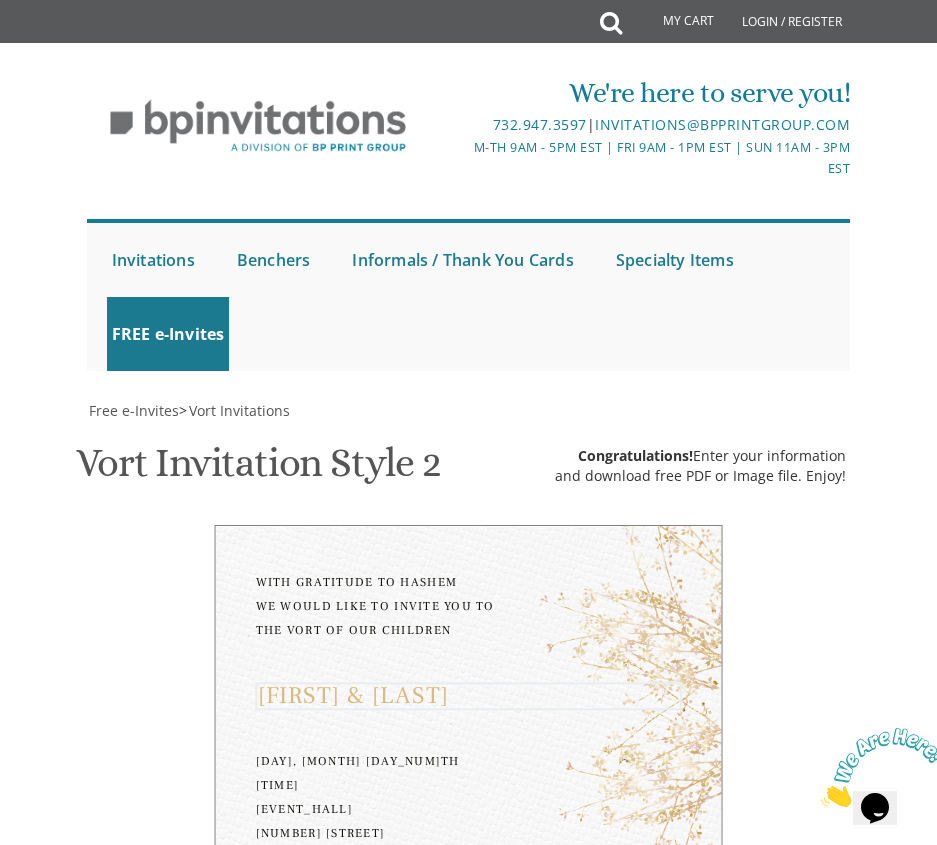 drag, startPoint x: 383, startPoint y: 605, endPoint x: 211, endPoint y: 573, distance: 174.95142 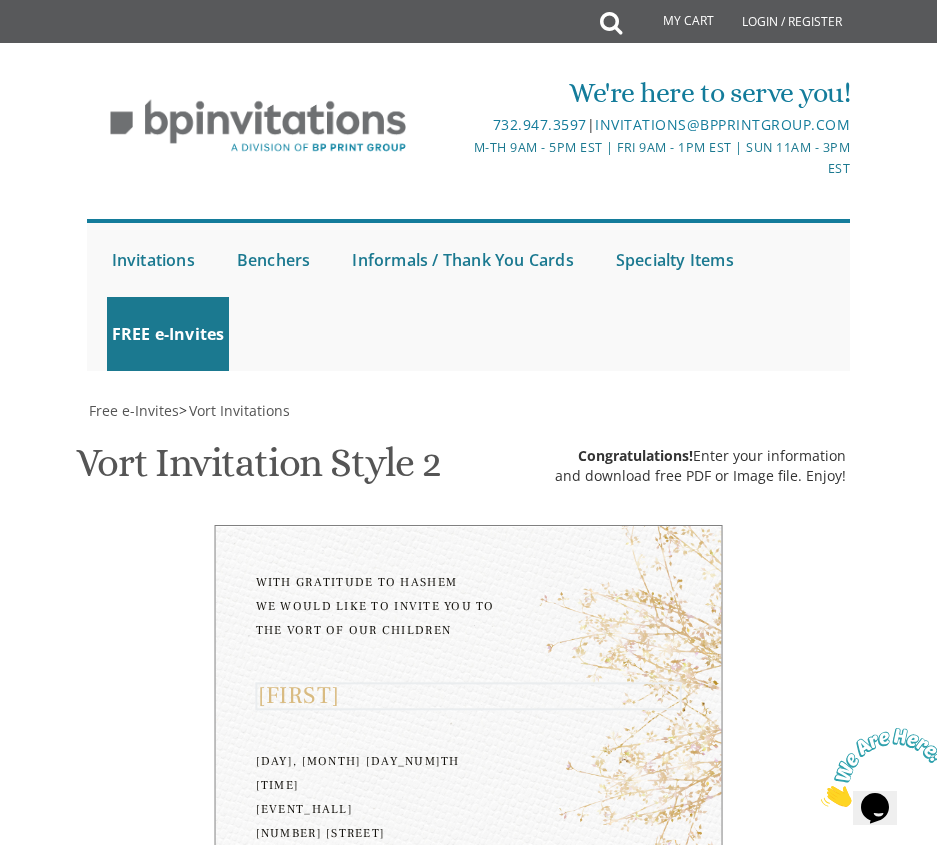 type on "[FIRST] & [LAST]" 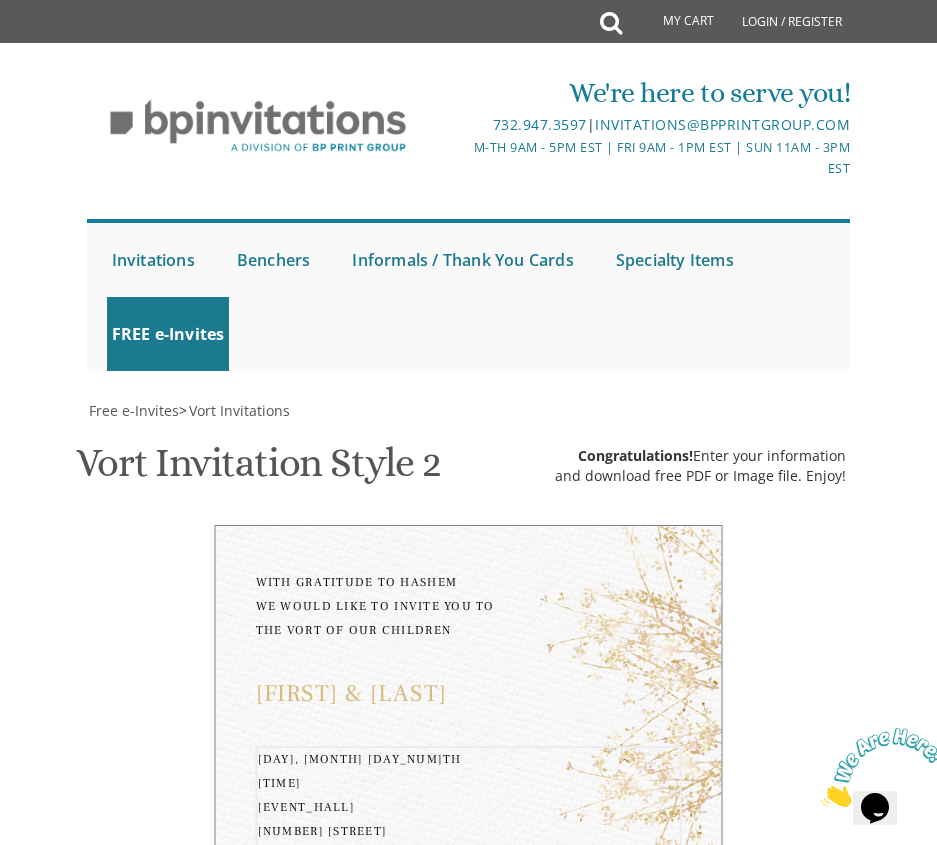 drag, startPoint x: 405, startPoint y: 661, endPoint x: 374, endPoint y: 665, distance: 31.257 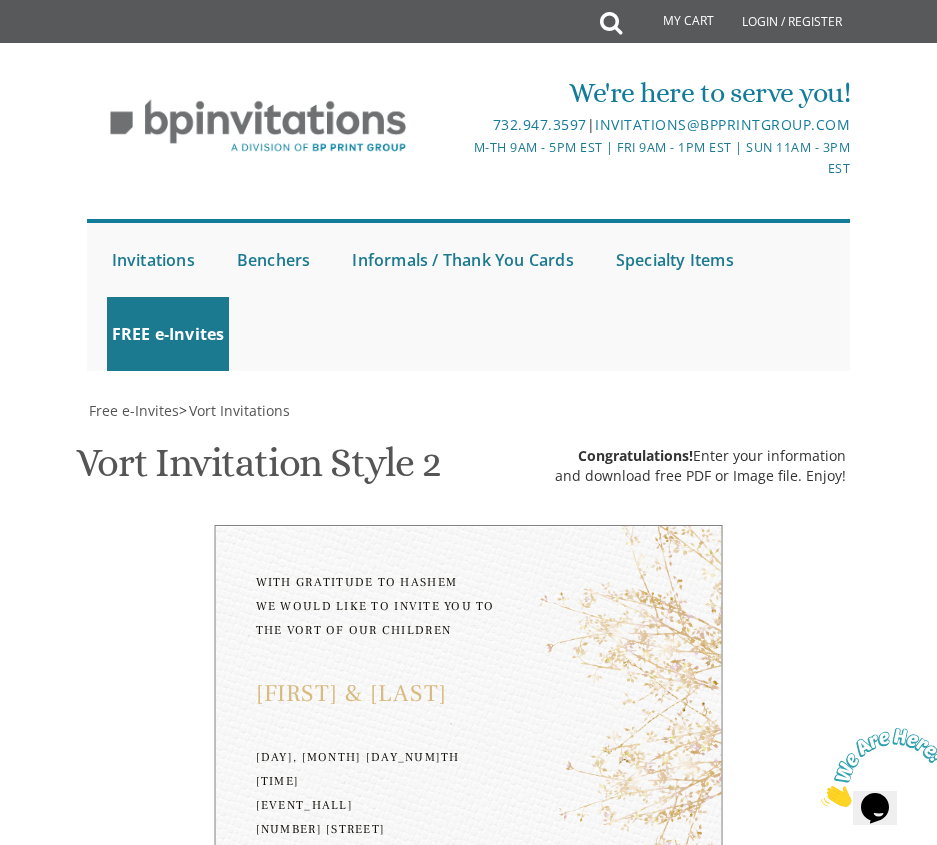 click on "Yitzchok and Chaya Feldman
Yehuda and Devorah Pollak" at bounding box center [589, 1515] 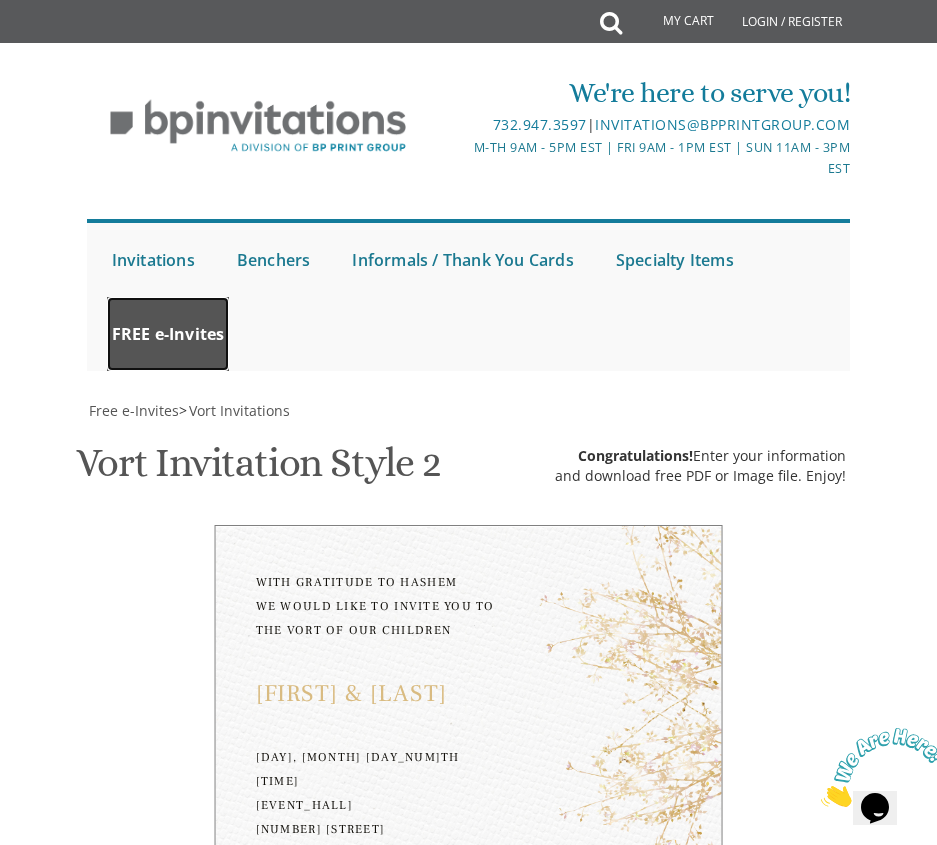 click on "FREE e-Invites" at bounding box center [168, 334] 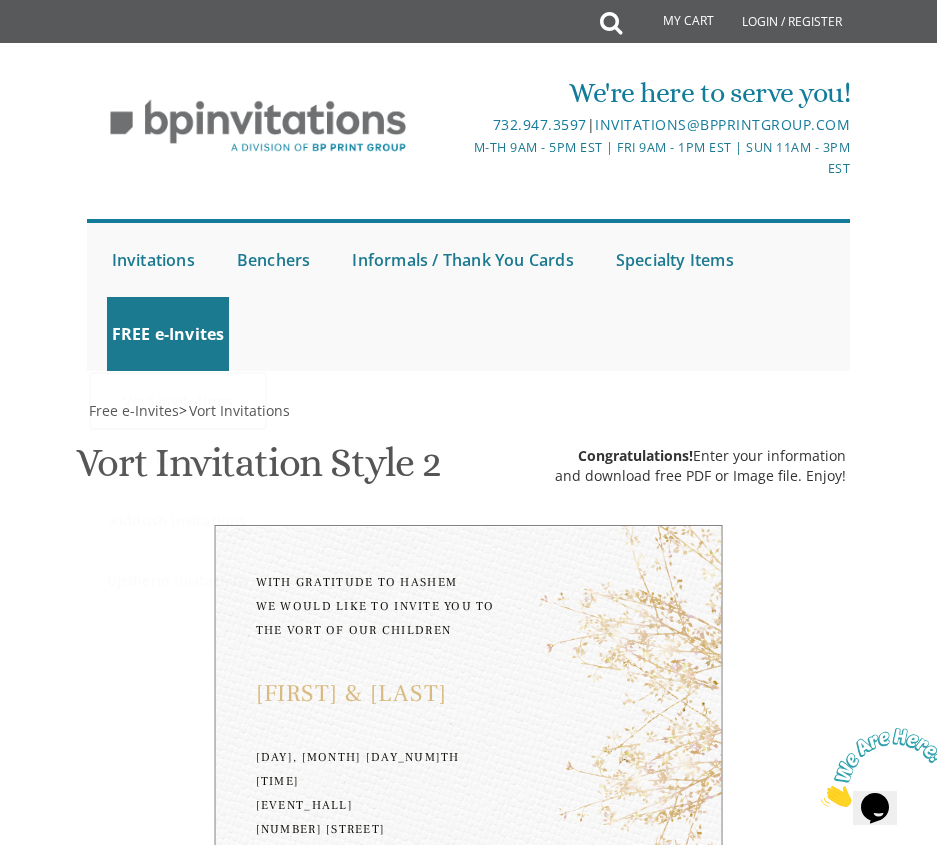 click on "Vort Invitations" at bounding box center (178, 401) 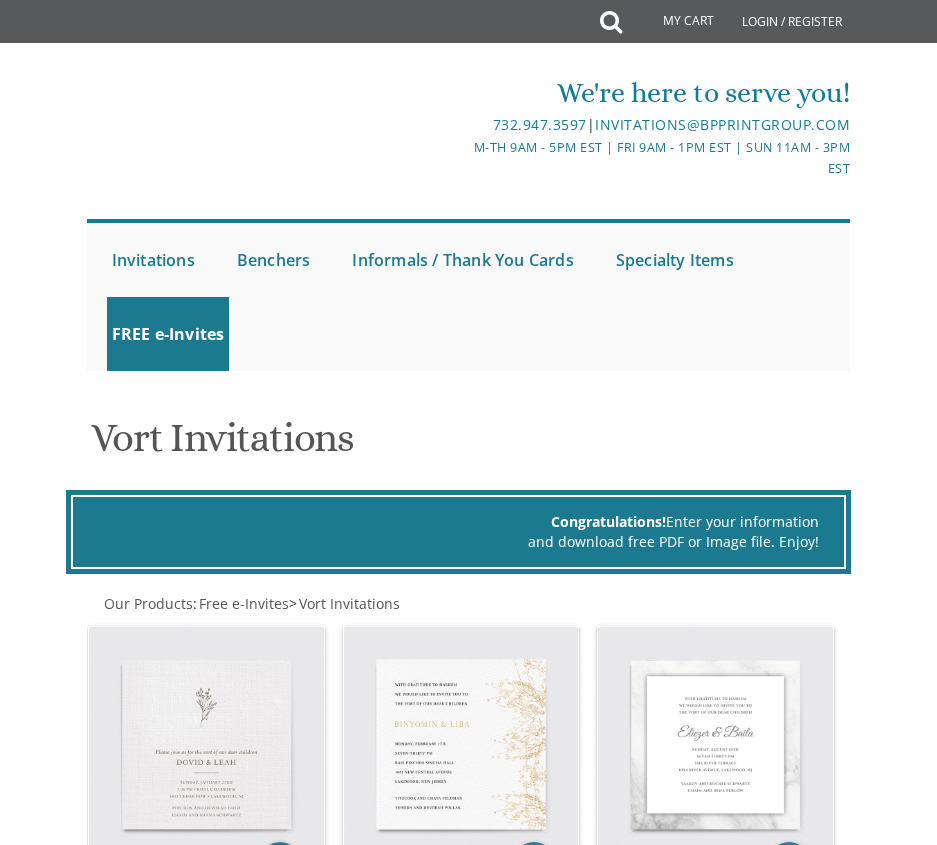 scroll, scrollTop: 0, scrollLeft: 0, axis: both 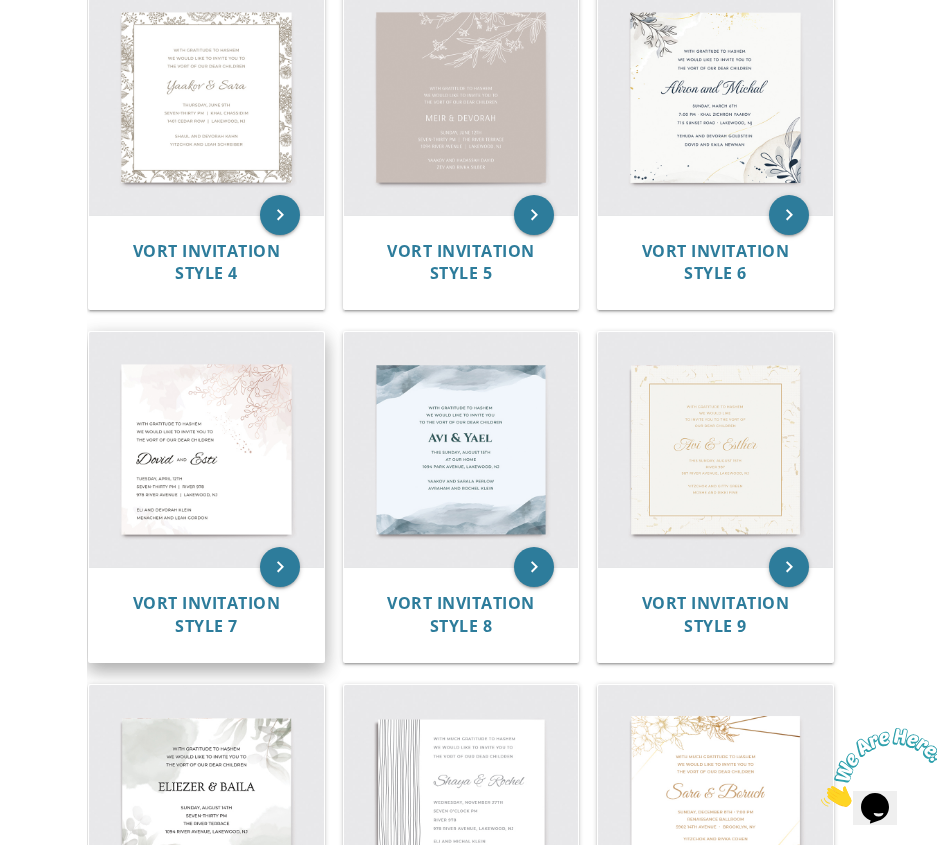 click at bounding box center (206, 449) 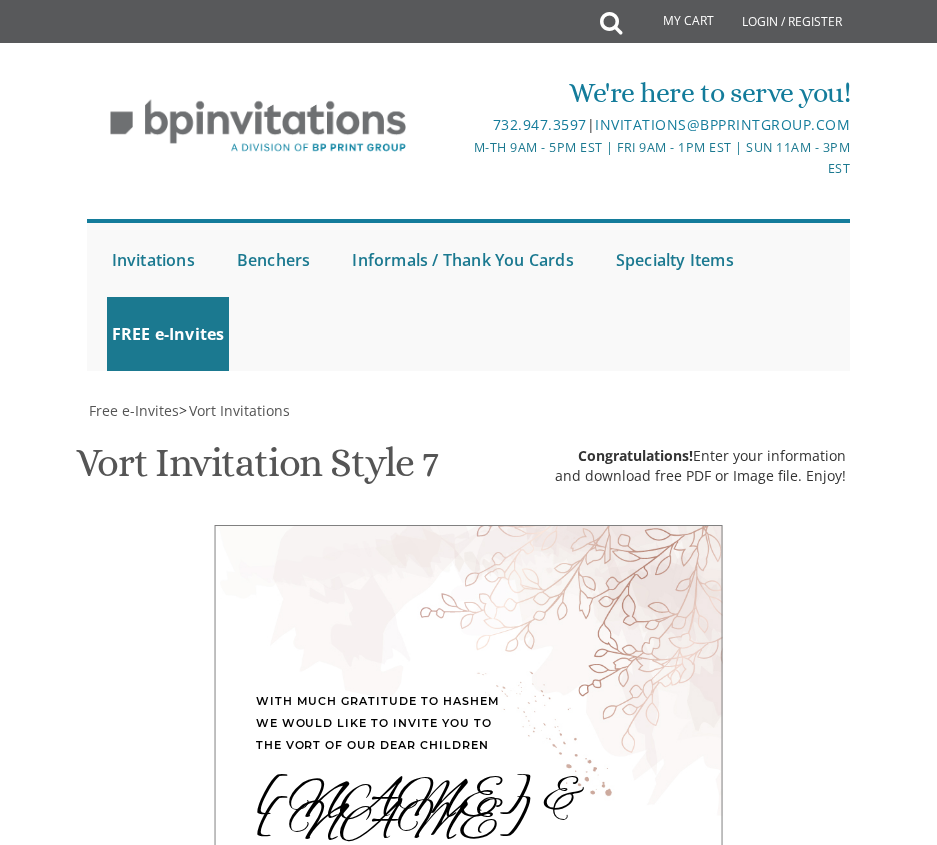 scroll, scrollTop: 0, scrollLeft: 0, axis: both 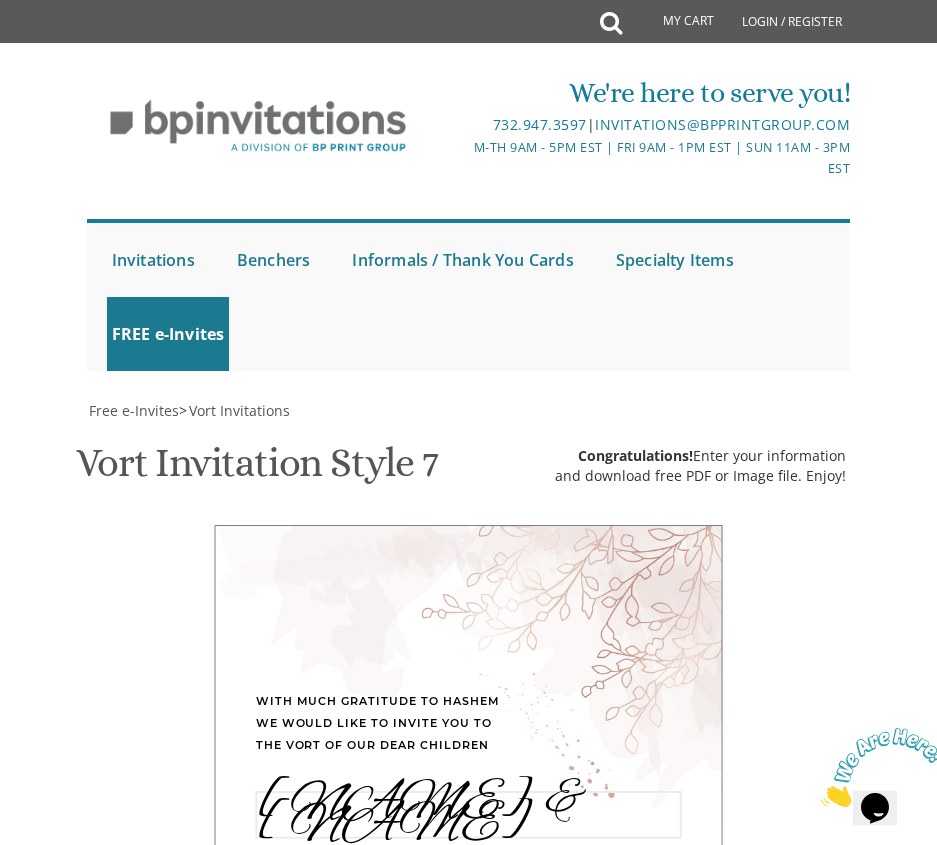 drag, startPoint x: 463, startPoint y: 547, endPoint x: 298, endPoint y: 546, distance: 165.00304 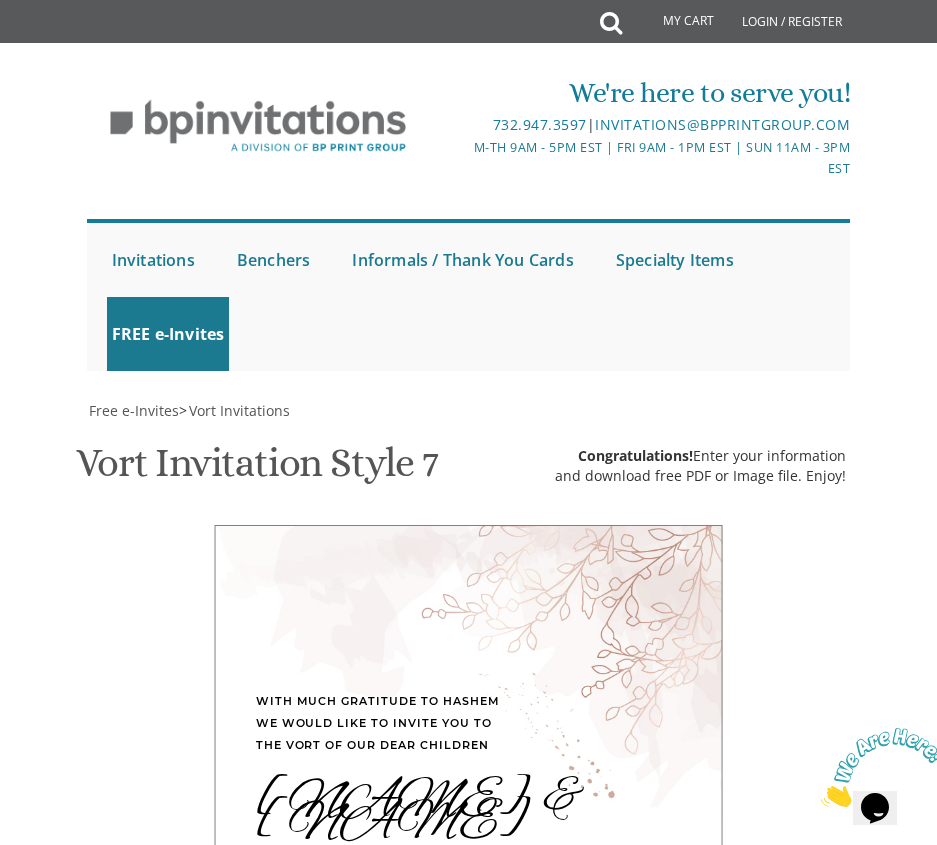 drag, startPoint x: 507, startPoint y: 599, endPoint x: 365, endPoint y: 597, distance: 142.01408 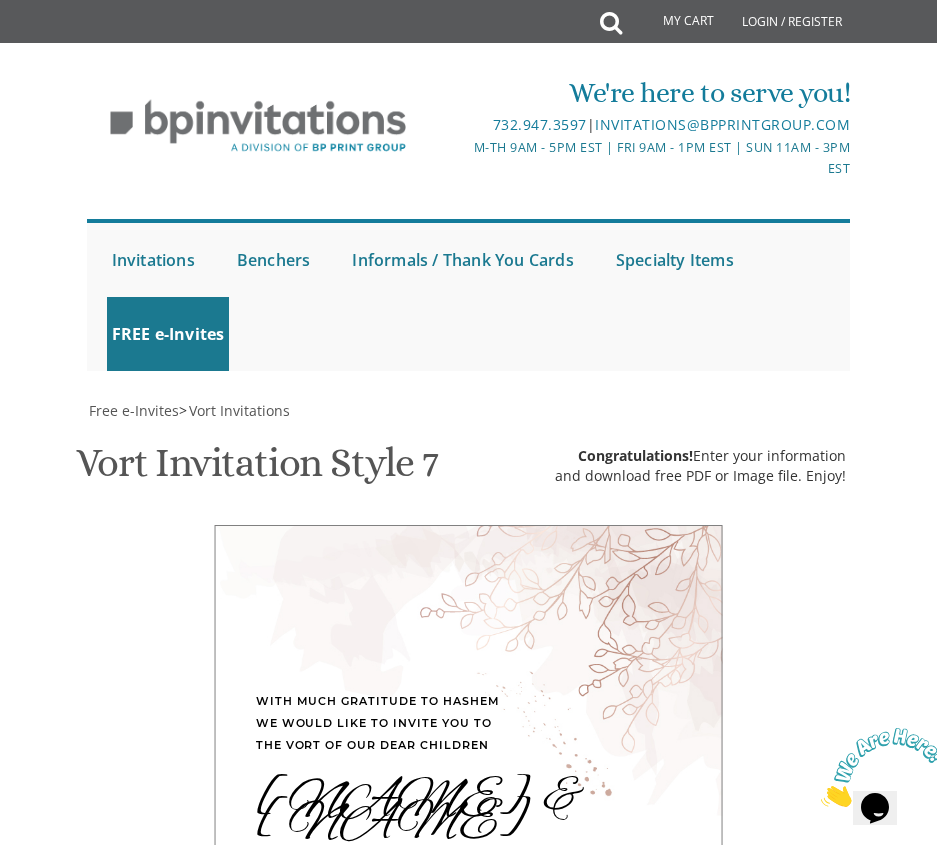 type on "rachel@surecoagency.com" 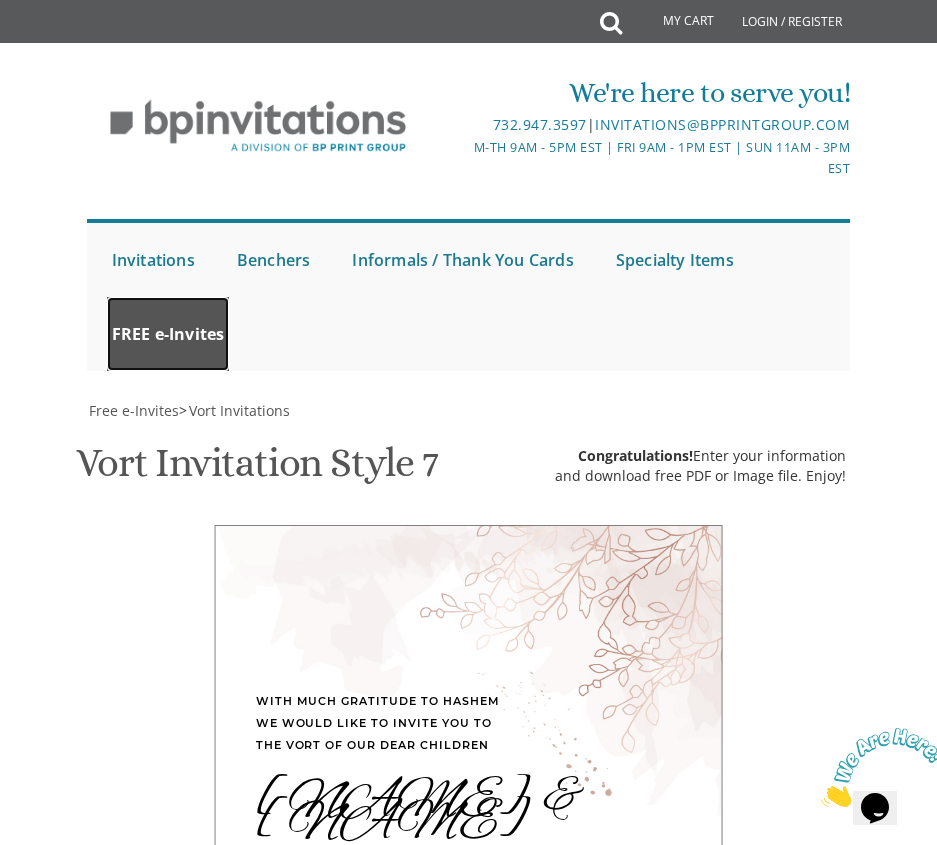 click on "FREE e-Invites" at bounding box center (168, 334) 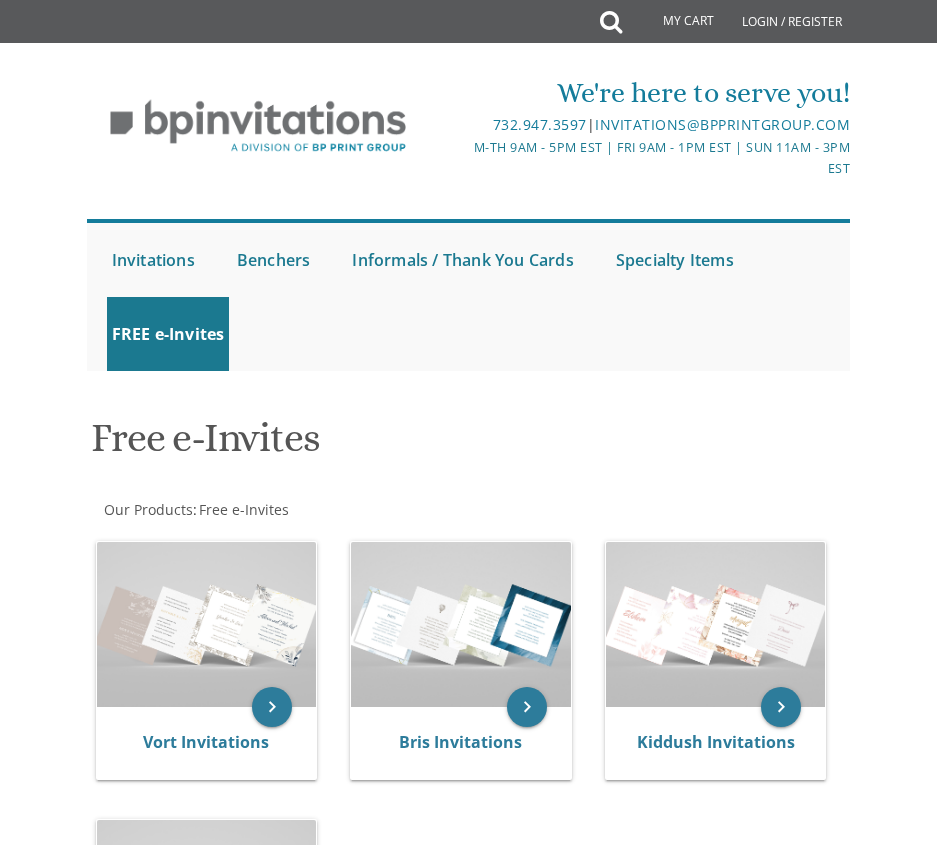 scroll, scrollTop: 0, scrollLeft: 0, axis: both 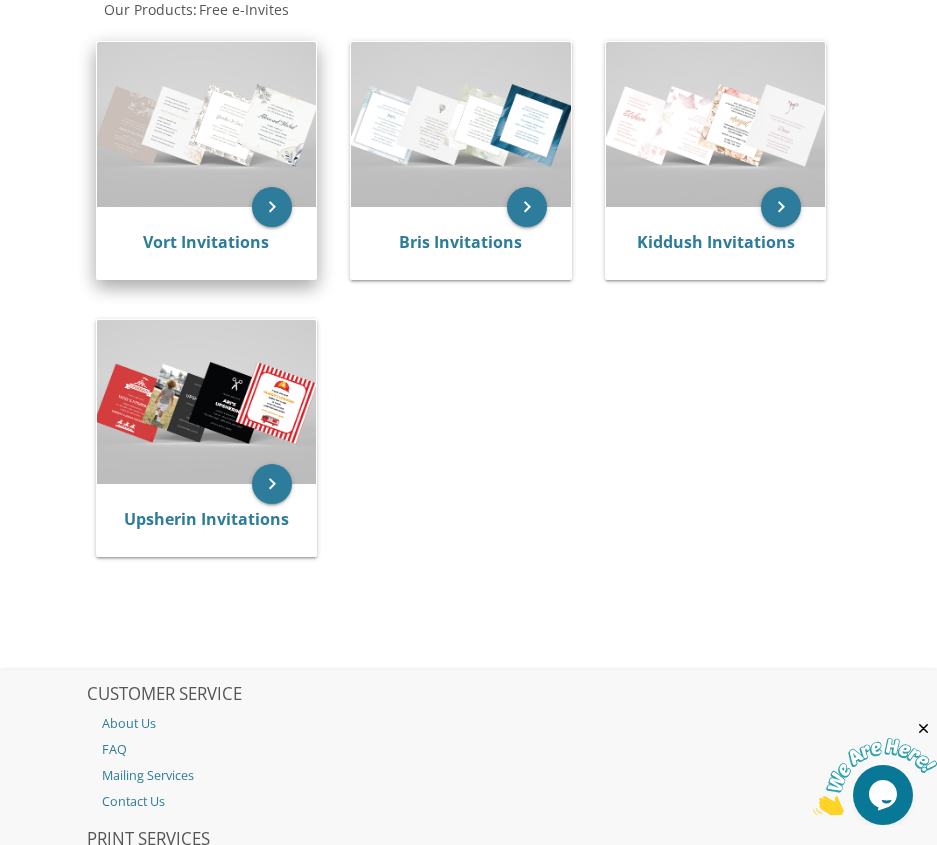 click on "Vort Invitations" at bounding box center (207, 243) 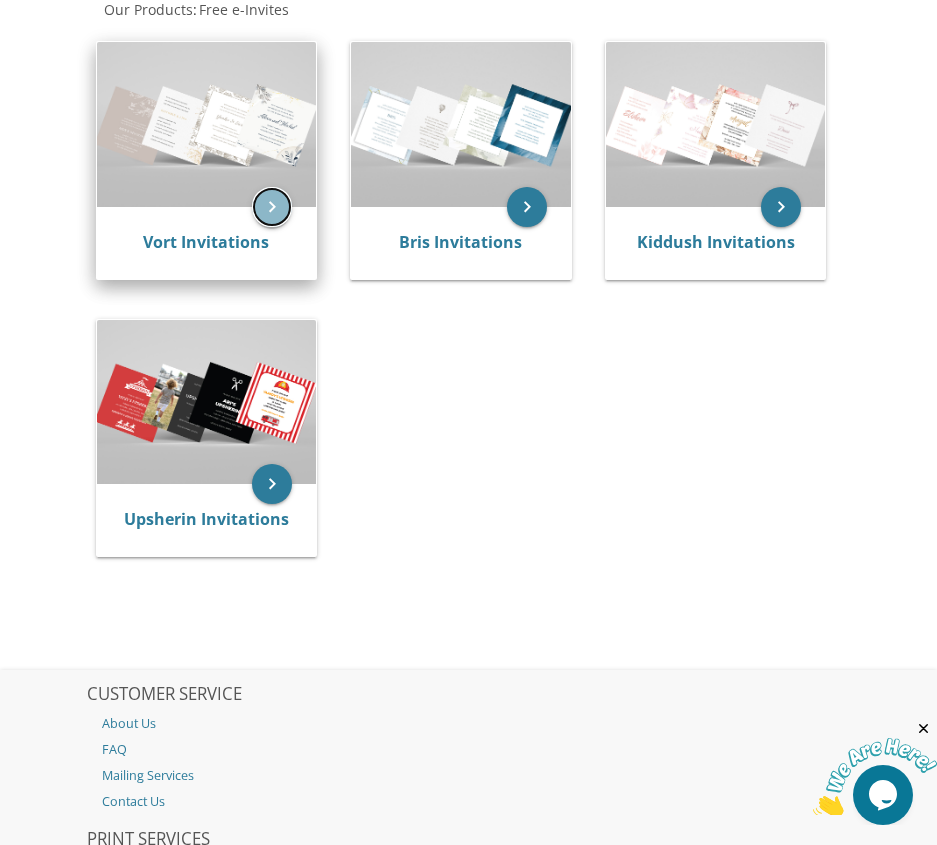 click on "keyboard_arrow_right" at bounding box center [272, 207] 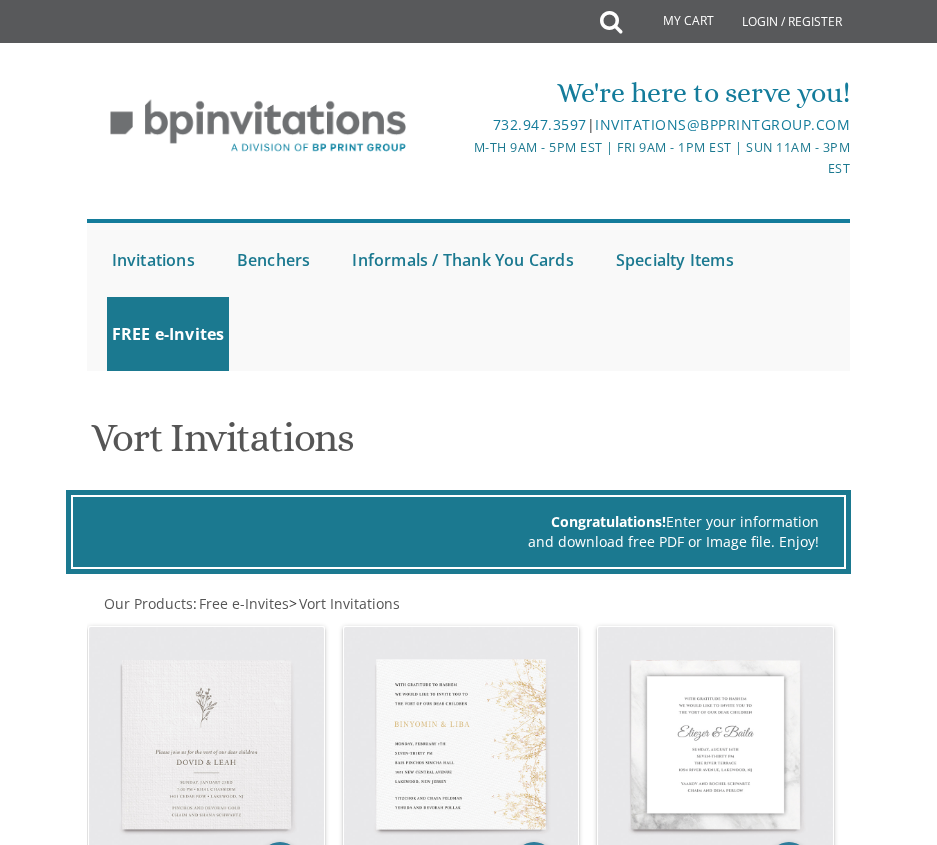 scroll, scrollTop: 0, scrollLeft: 0, axis: both 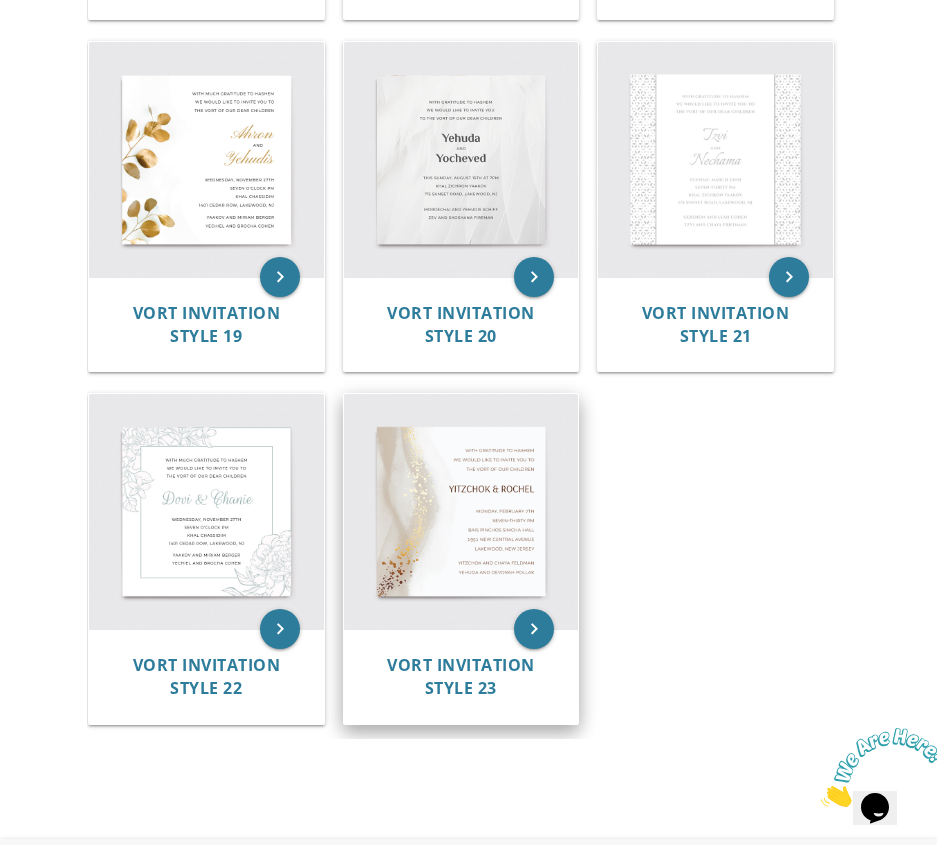 click at bounding box center [461, 511] 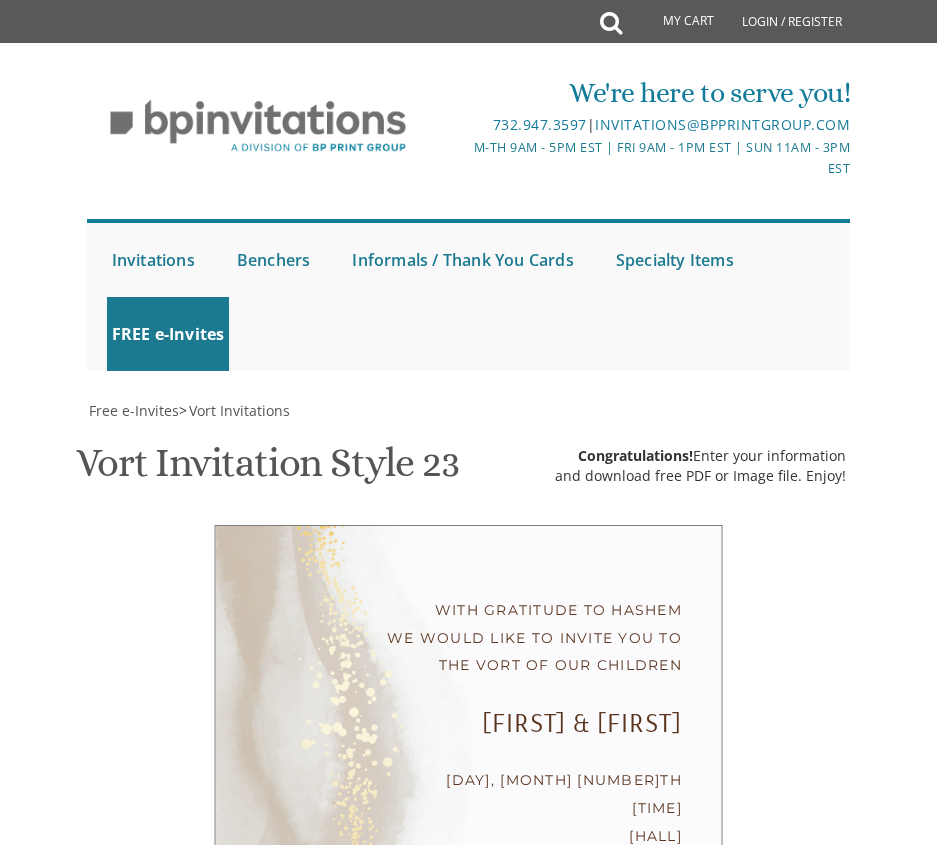 scroll, scrollTop: 0, scrollLeft: 0, axis: both 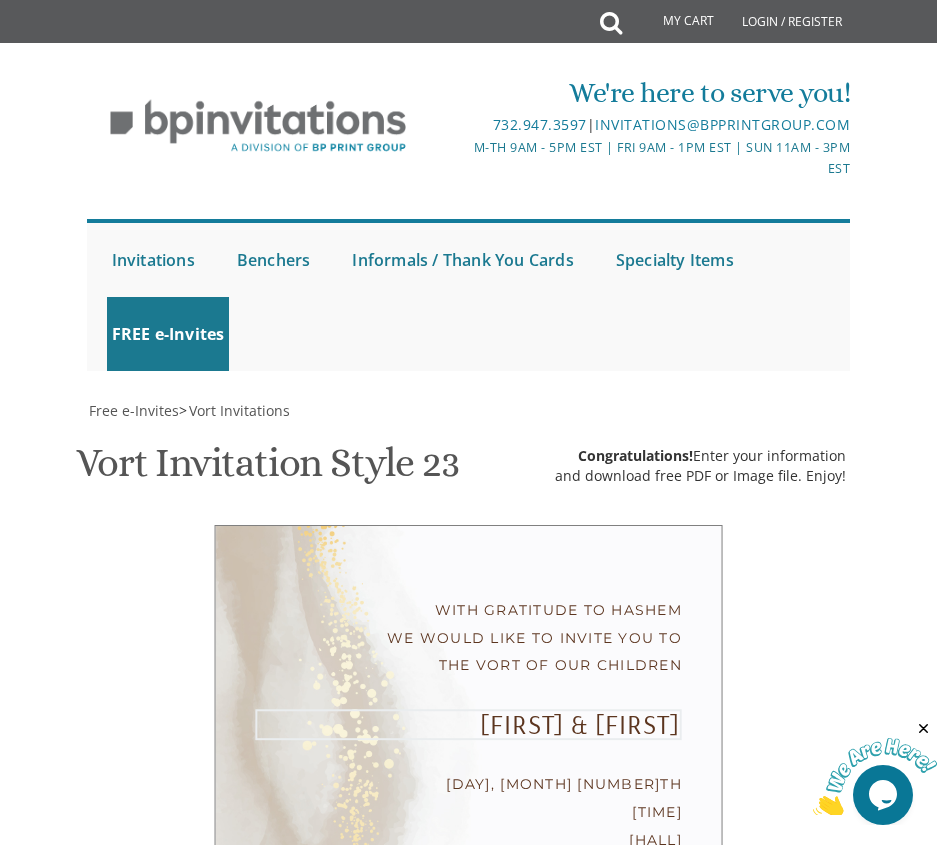 drag, startPoint x: 393, startPoint y: 671, endPoint x: 294, endPoint y: 664, distance: 99.24717 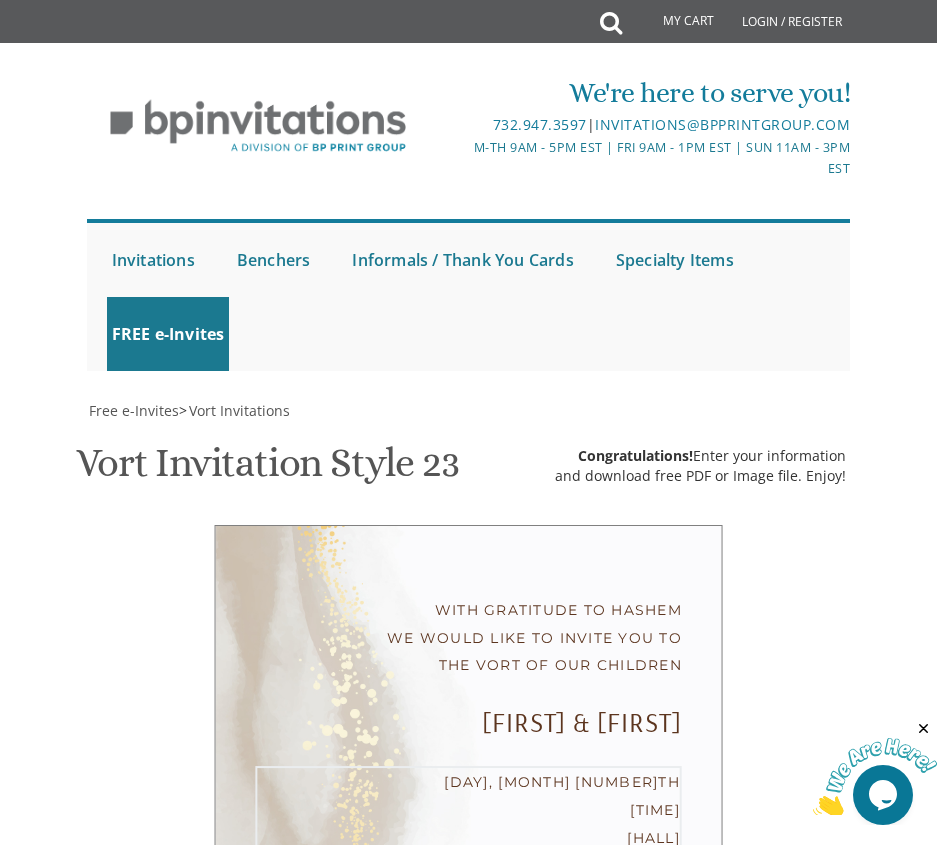 drag, startPoint x: 547, startPoint y: 742, endPoint x: 284, endPoint y: 742, distance: 263 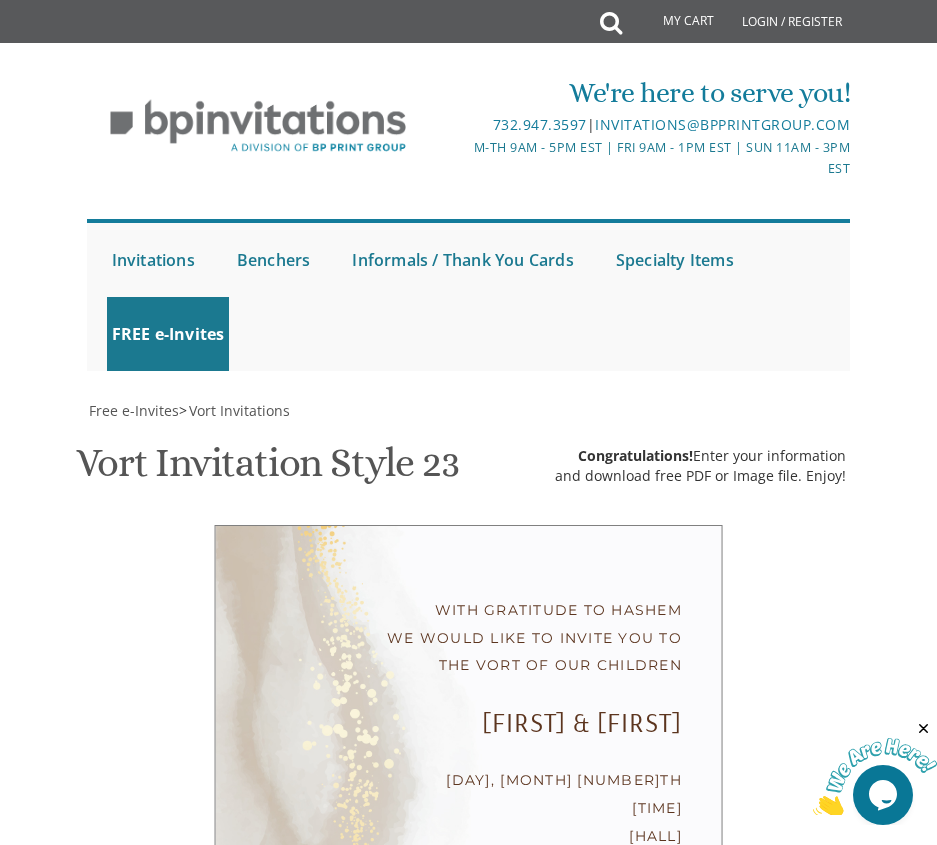 drag, startPoint x: 408, startPoint y: 382, endPoint x: 261, endPoint y: 382, distance: 147 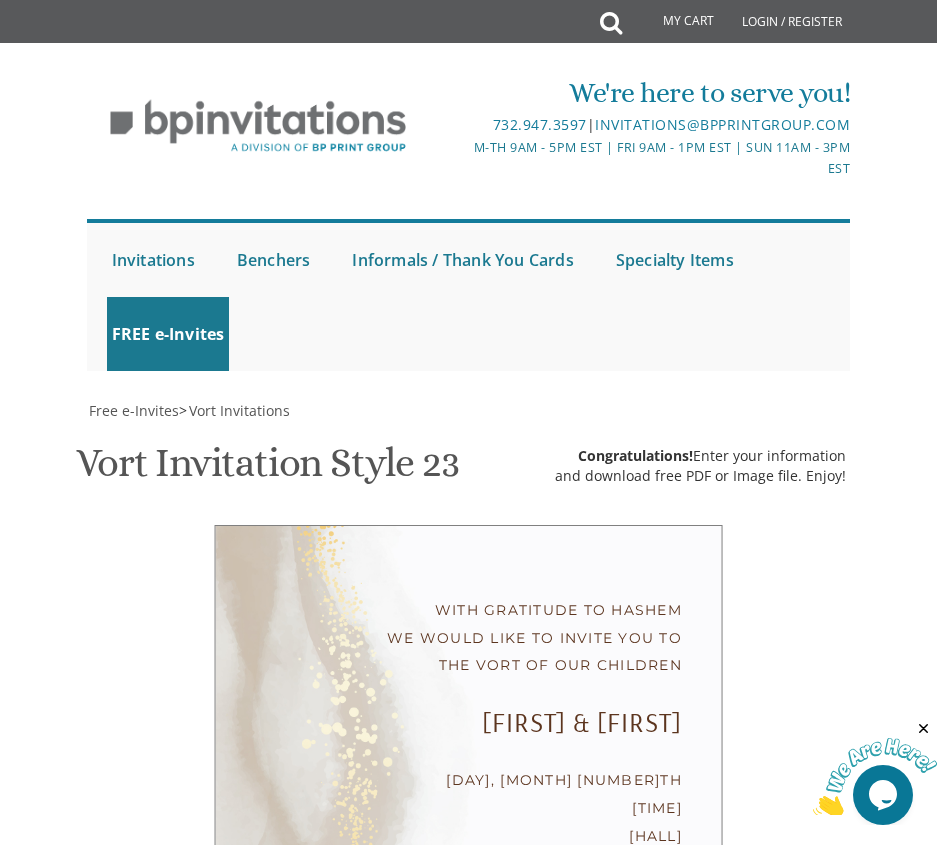 type on "[EMAIL]" 